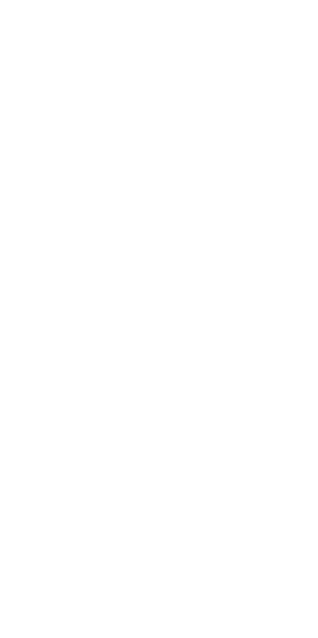 scroll, scrollTop: 0, scrollLeft: 0, axis: both 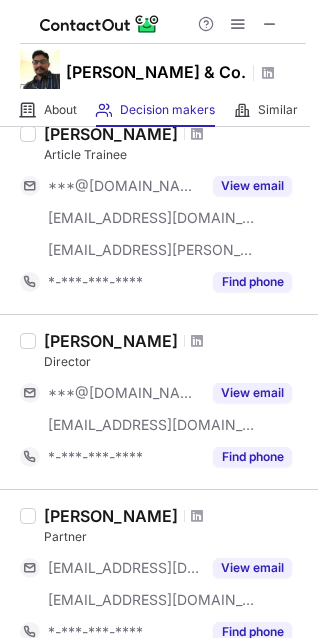 click at bounding box center (197, 341) 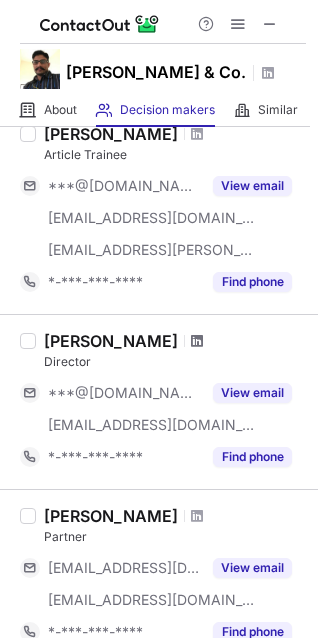 click at bounding box center (197, 341) 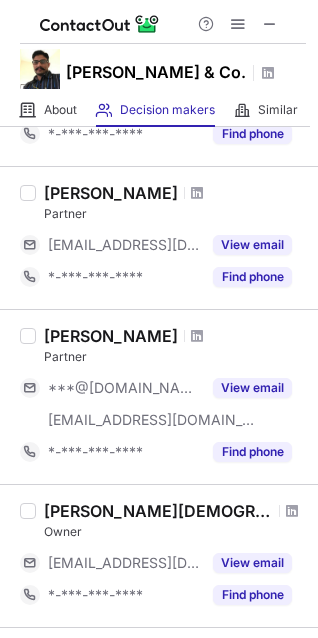 scroll, scrollTop: 1414, scrollLeft: 0, axis: vertical 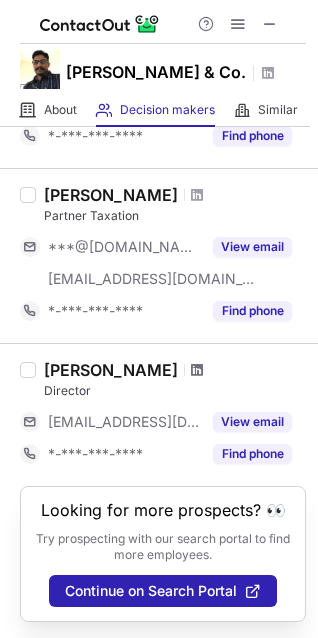 click at bounding box center (197, 370) 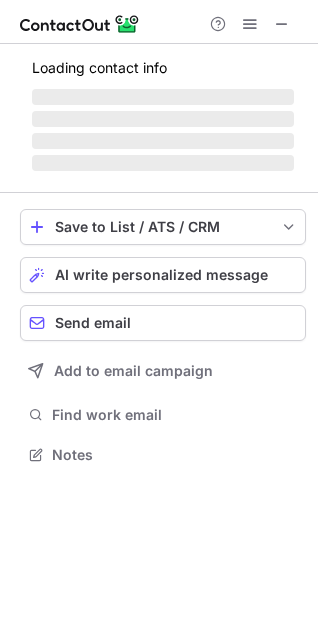 scroll, scrollTop: 10, scrollLeft: 10, axis: both 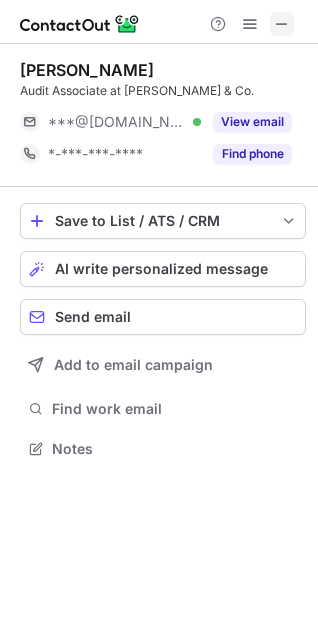 click at bounding box center [282, 24] 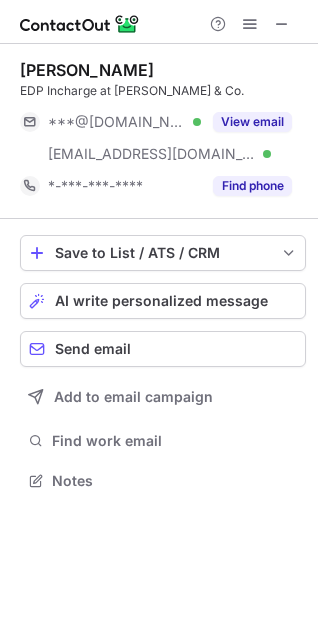 scroll, scrollTop: 0, scrollLeft: 0, axis: both 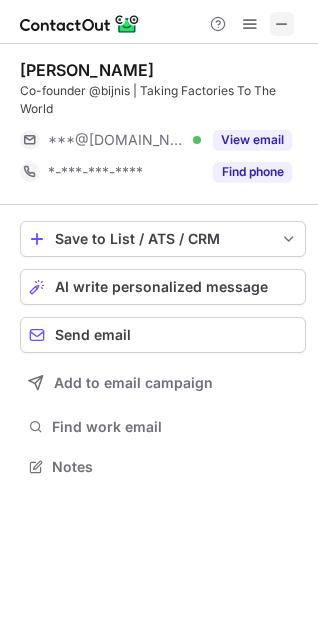 click at bounding box center [282, 24] 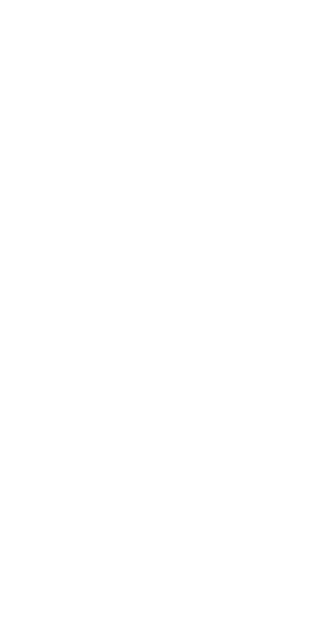 scroll, scrollTop: 0, scrollLeft: 0, axis: both 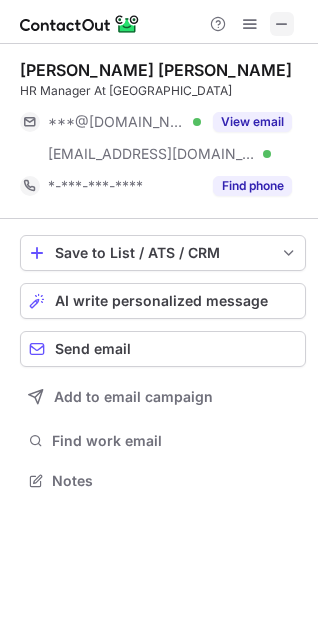 click at bounding box center (282, 24) 